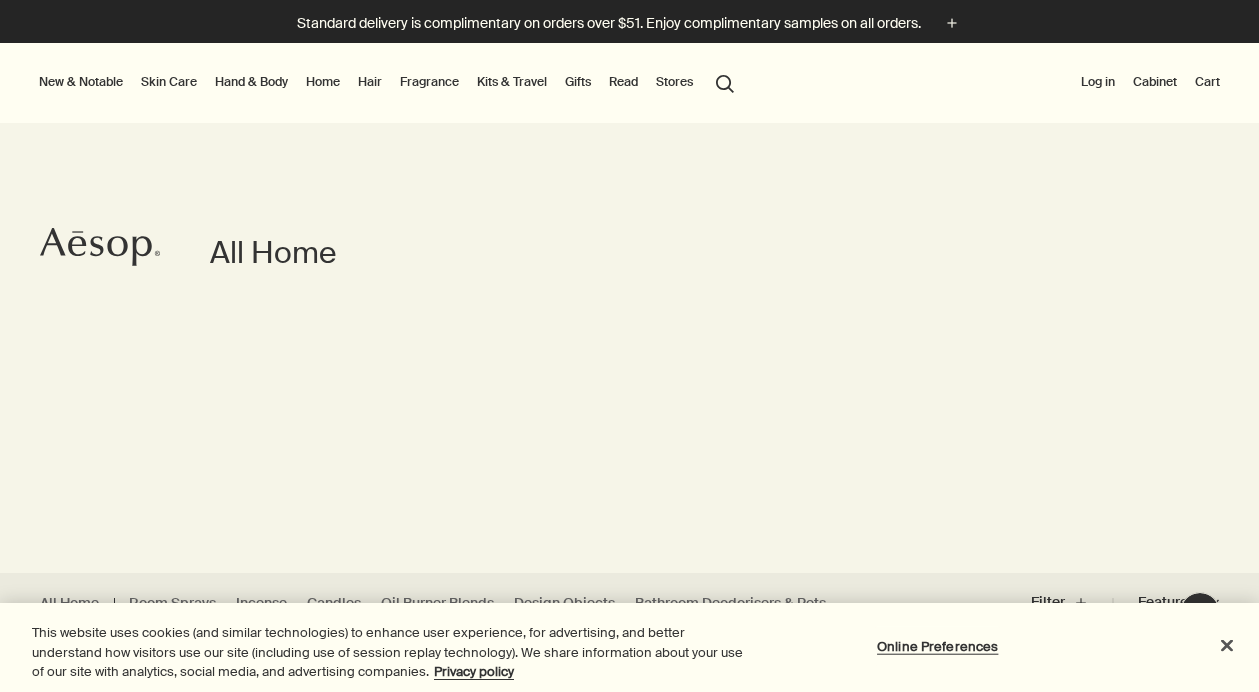 scroll, scrollTop: 0, scrollLeft: 0, axis: both 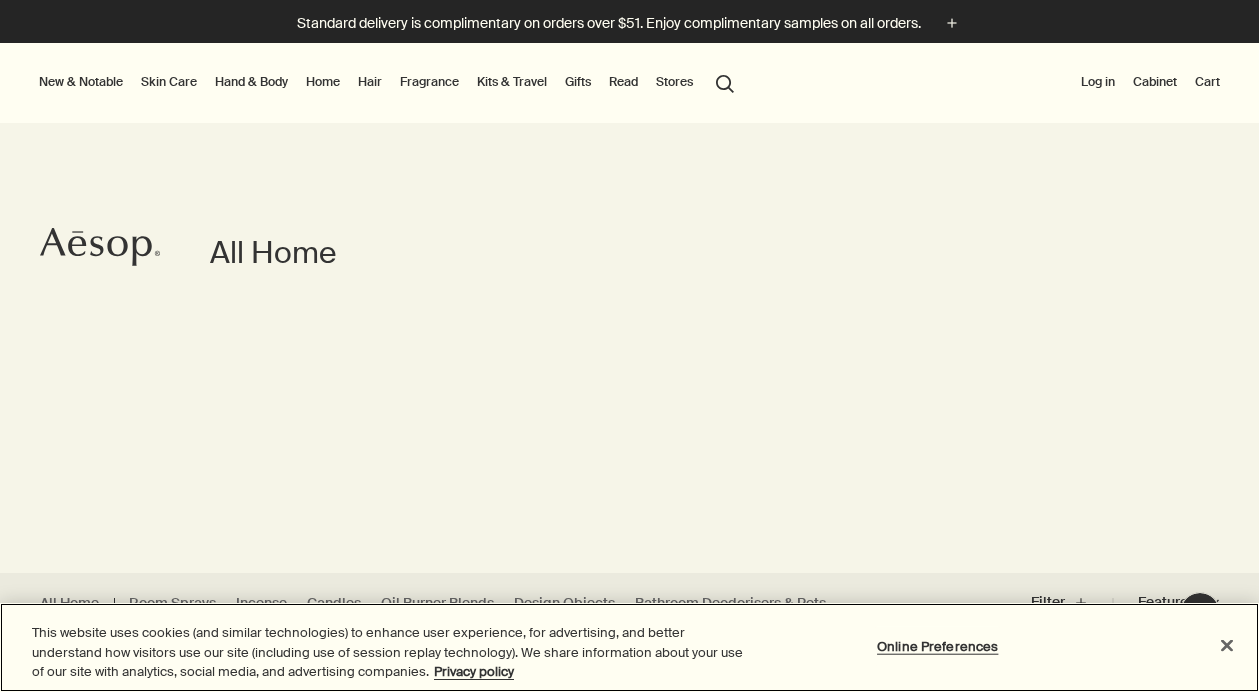 click at bounding box center (1227, 645) 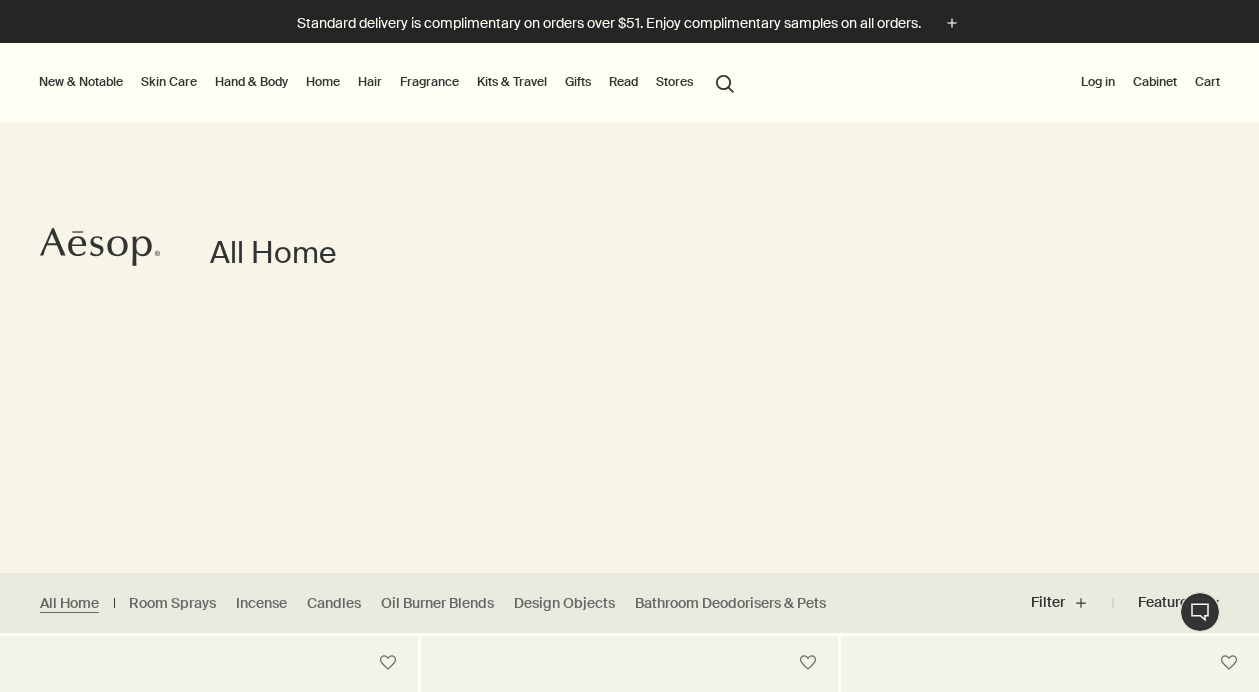 scroll, scrollTop: 0, scrollLeft: 0, axis: both 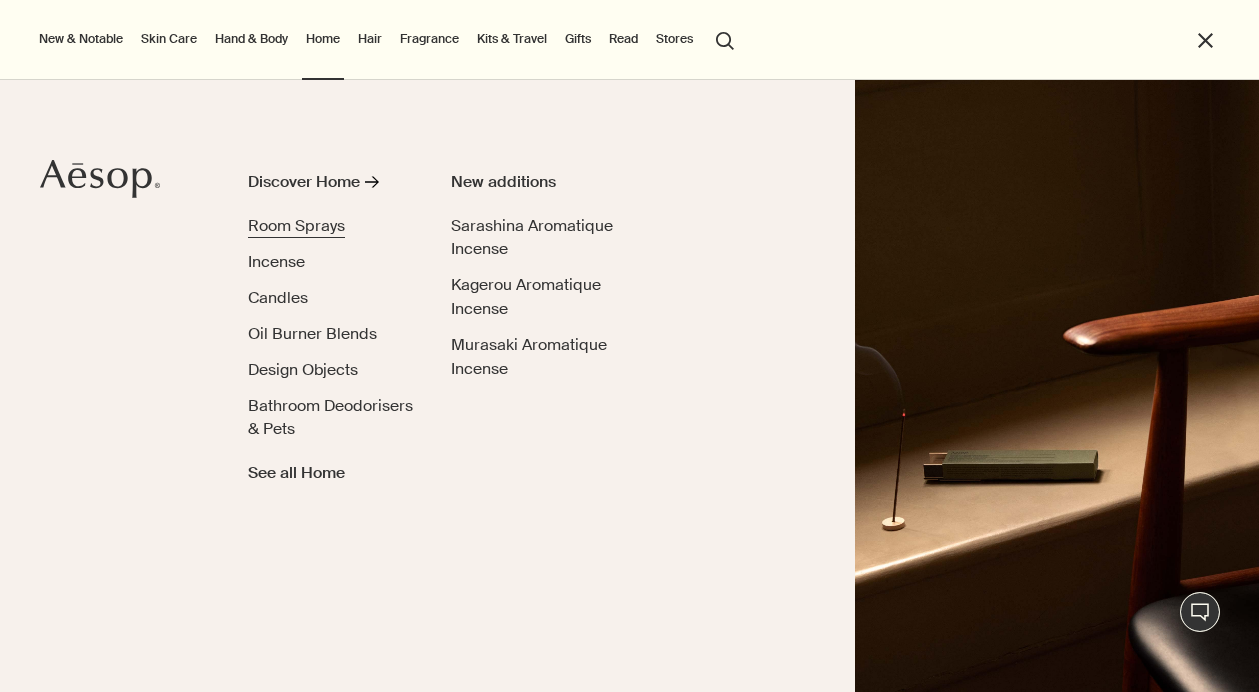 click on "Room Sprays" at bounding box center [296, 225] 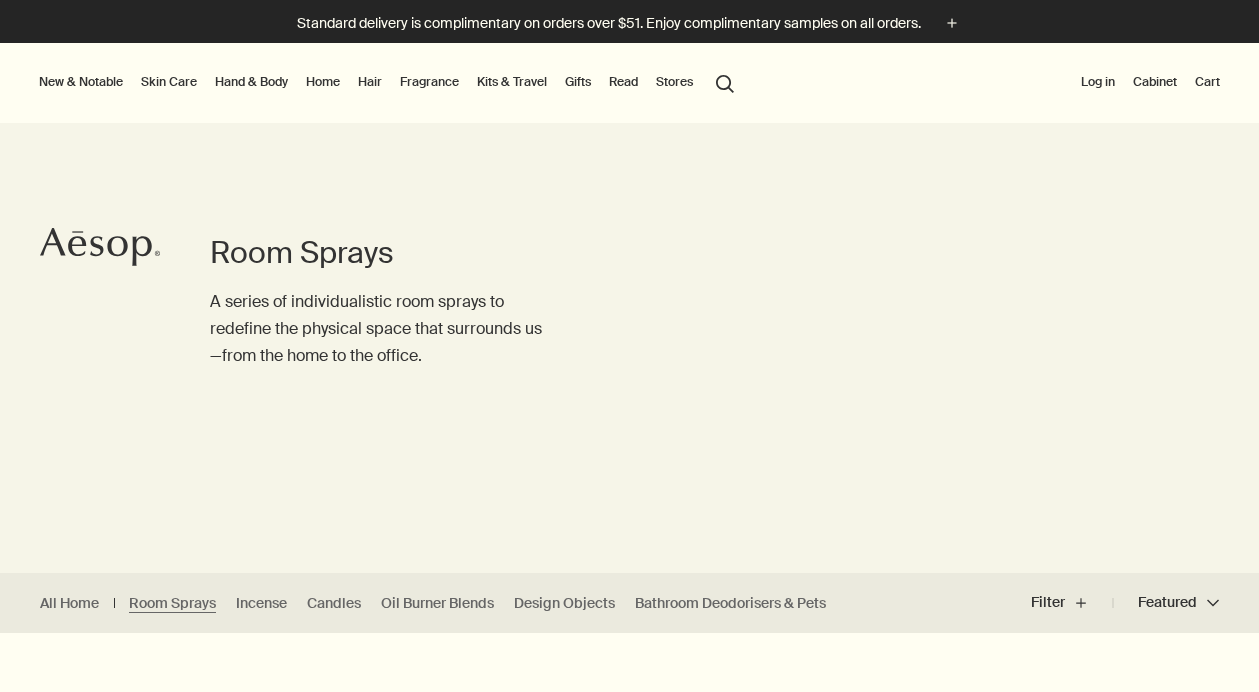scroll, scrollTop: 0, scrollLeft: 0, axis: both 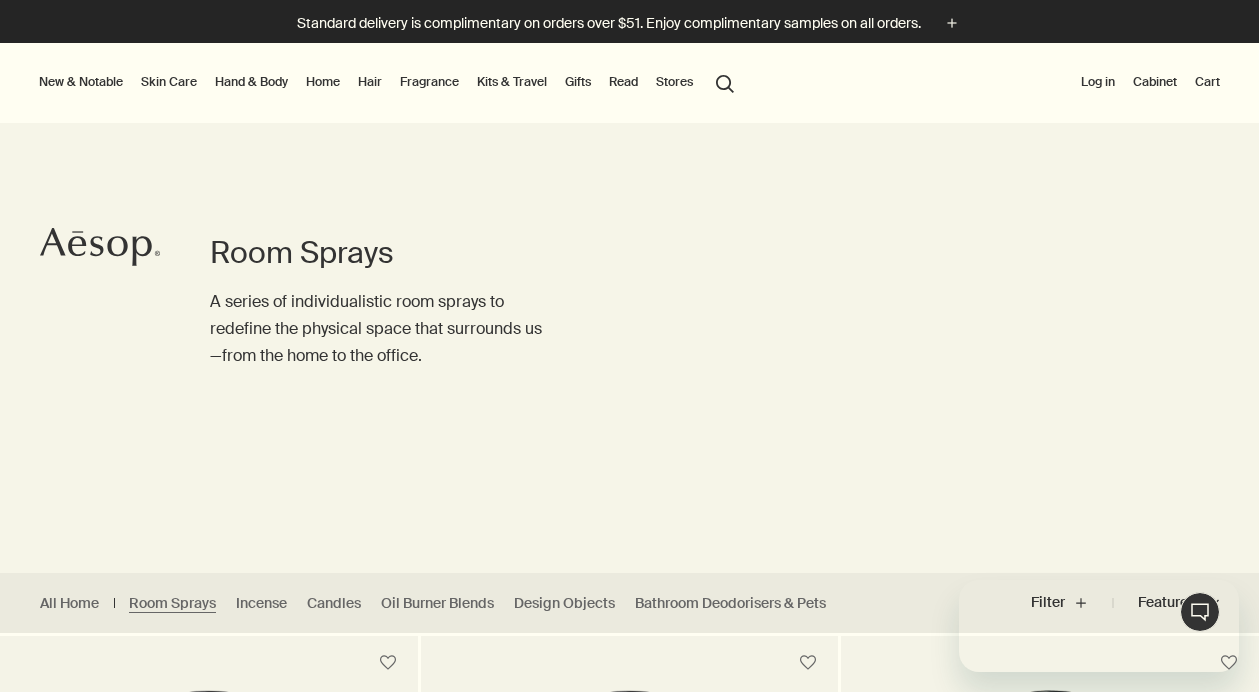 click on "Hand & Body" at bounding box center [251, 82] 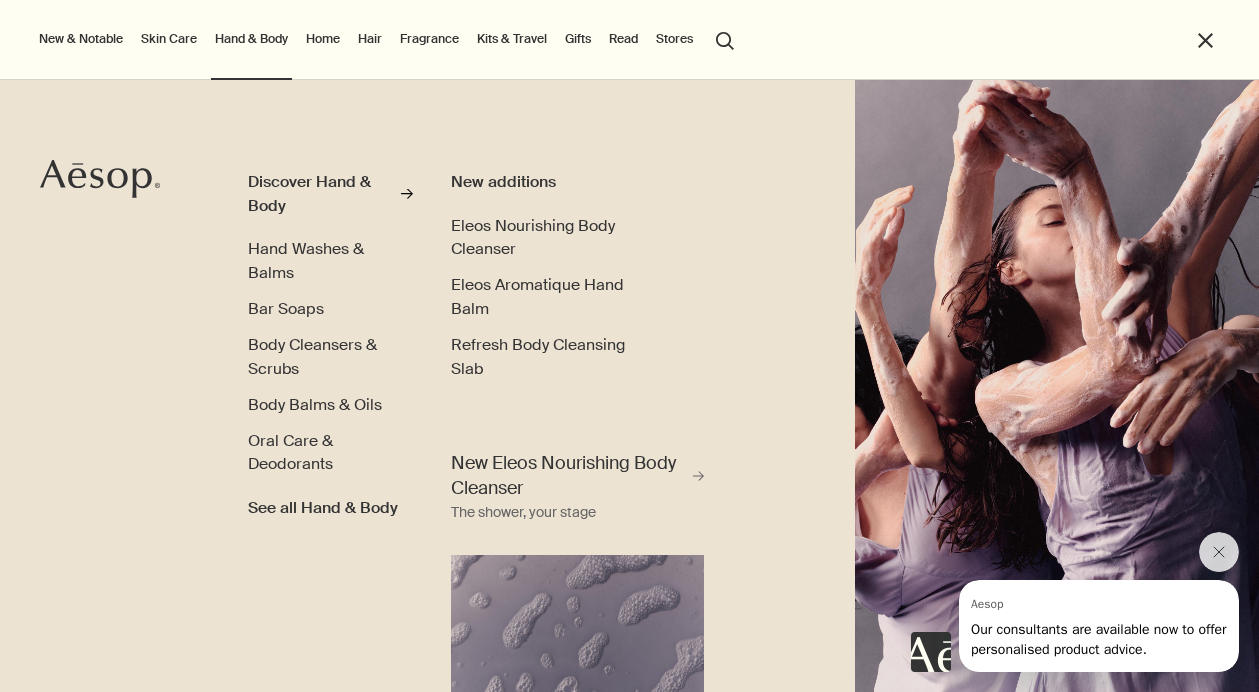 click on "search Search" at bounding box center [725, 39] 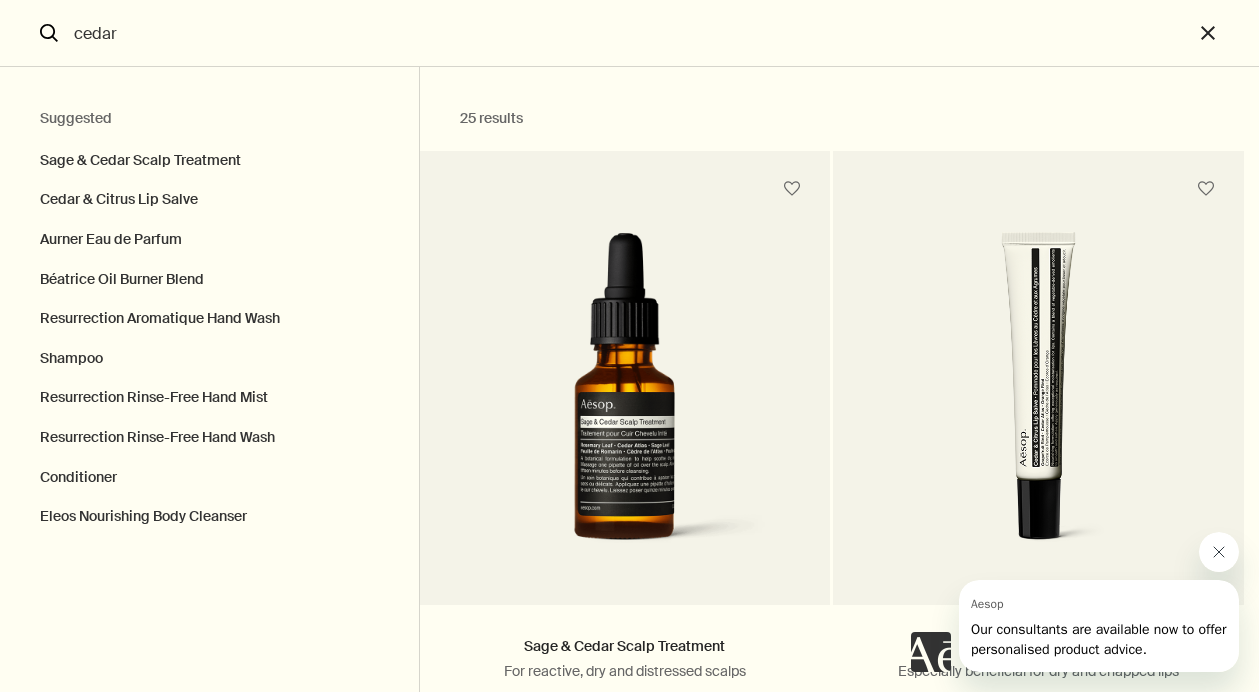 click 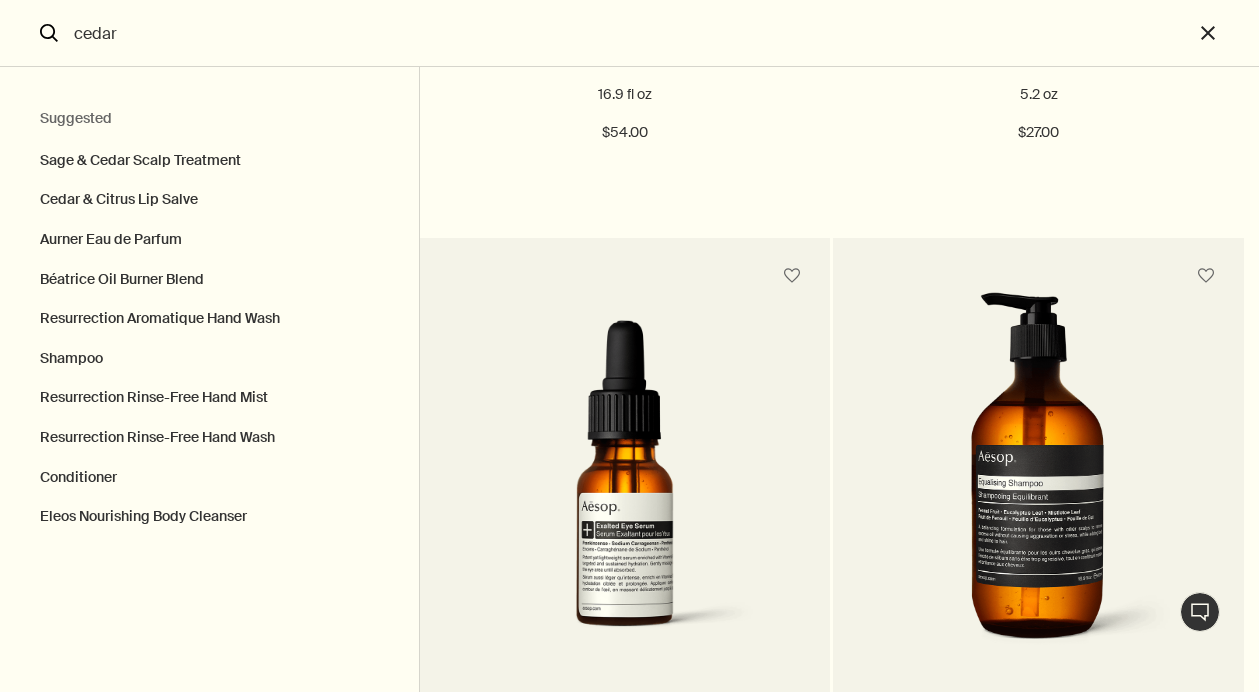 scroll, scrollTop: 7252, scrollLeft: 0, axis: vertical 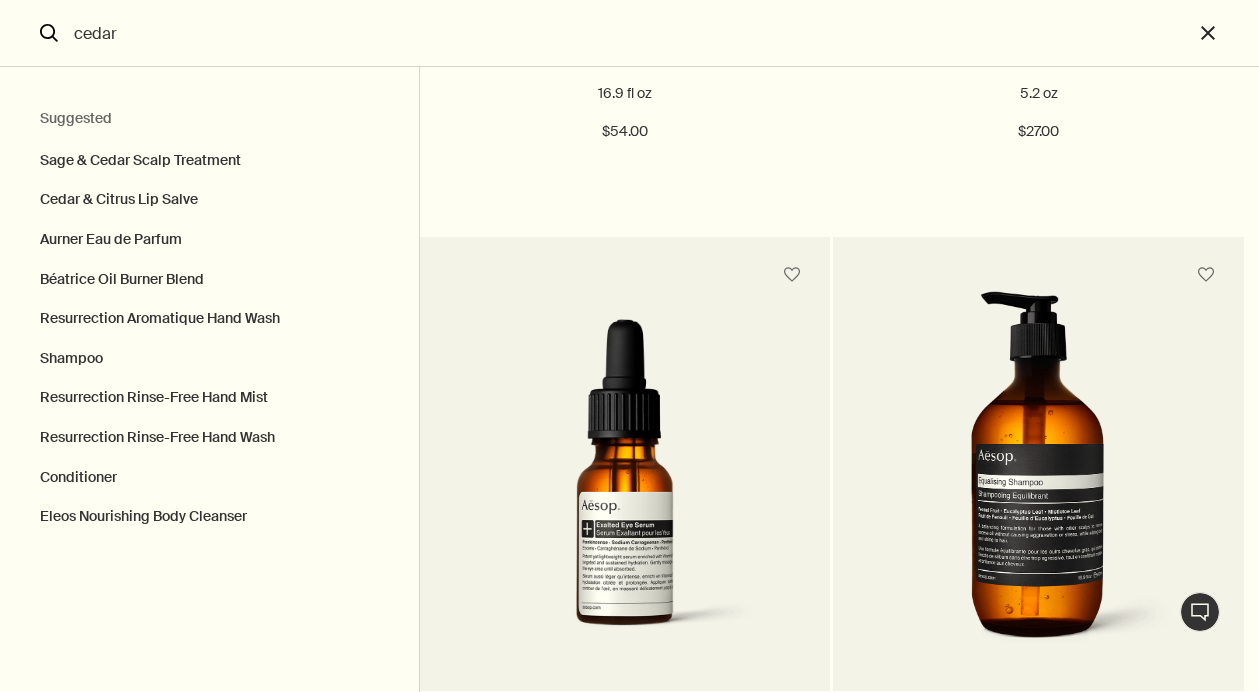 click on "cedar" at bounding box center (629, 33) 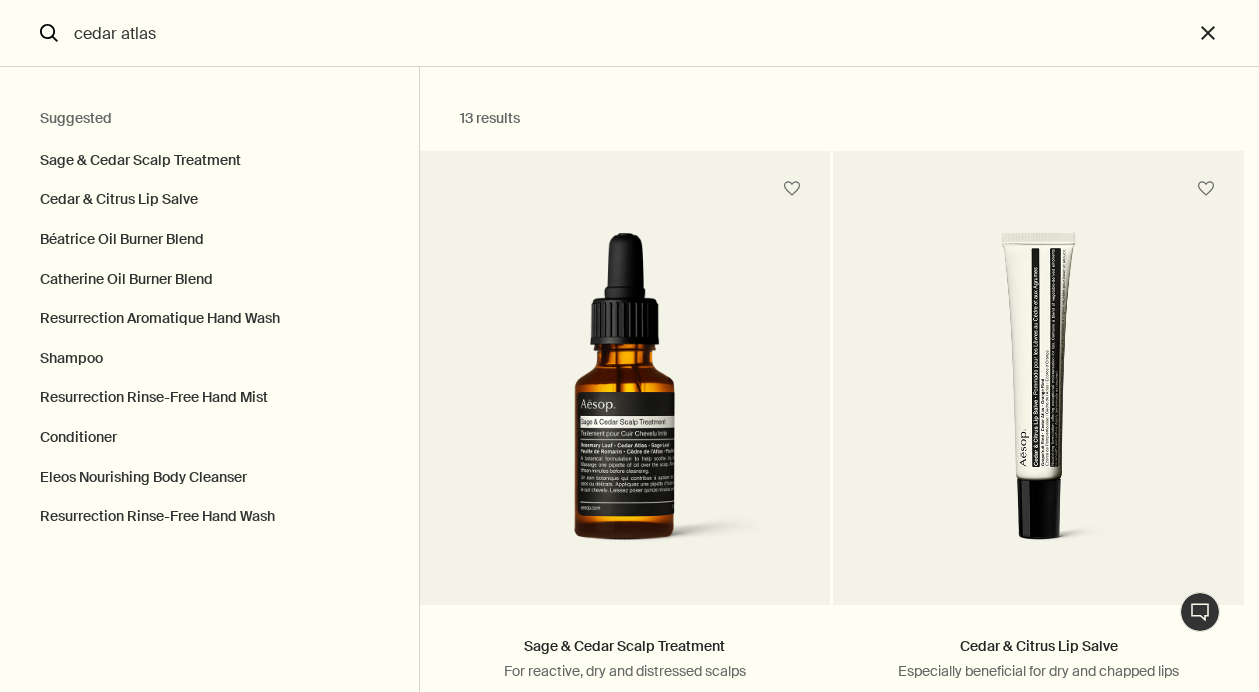 scroll, scrollTop: 0, scrollLeft: 0, axis: both 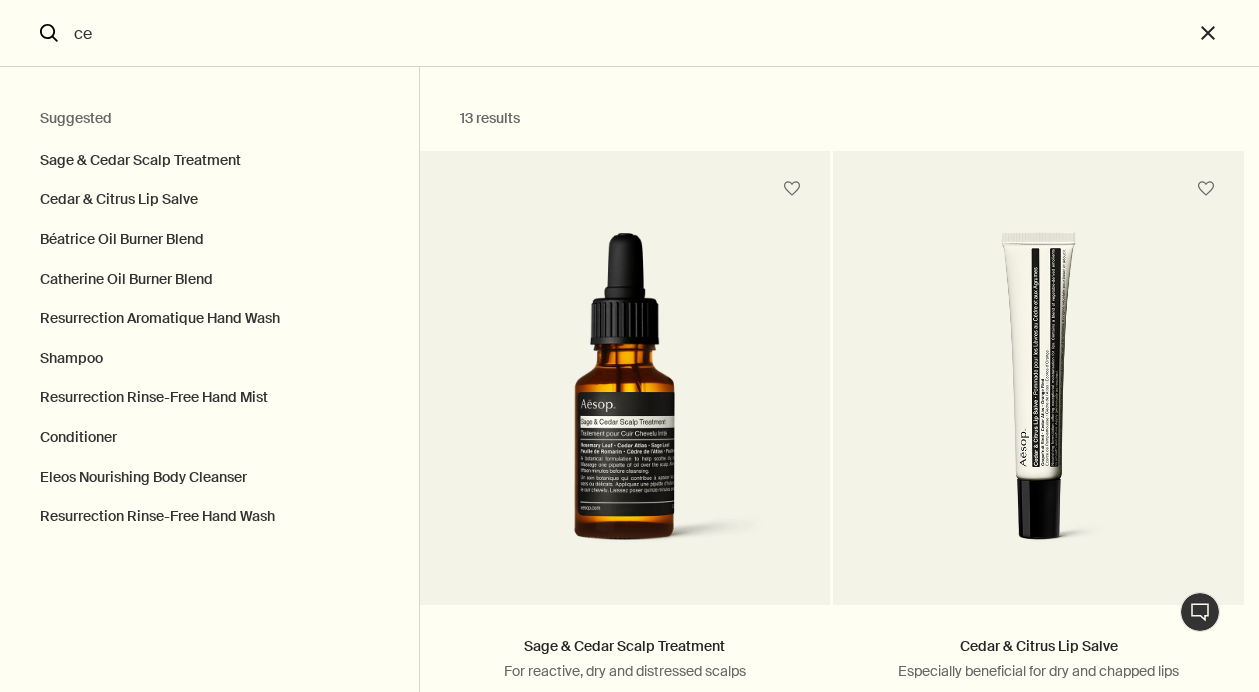 type on "c" 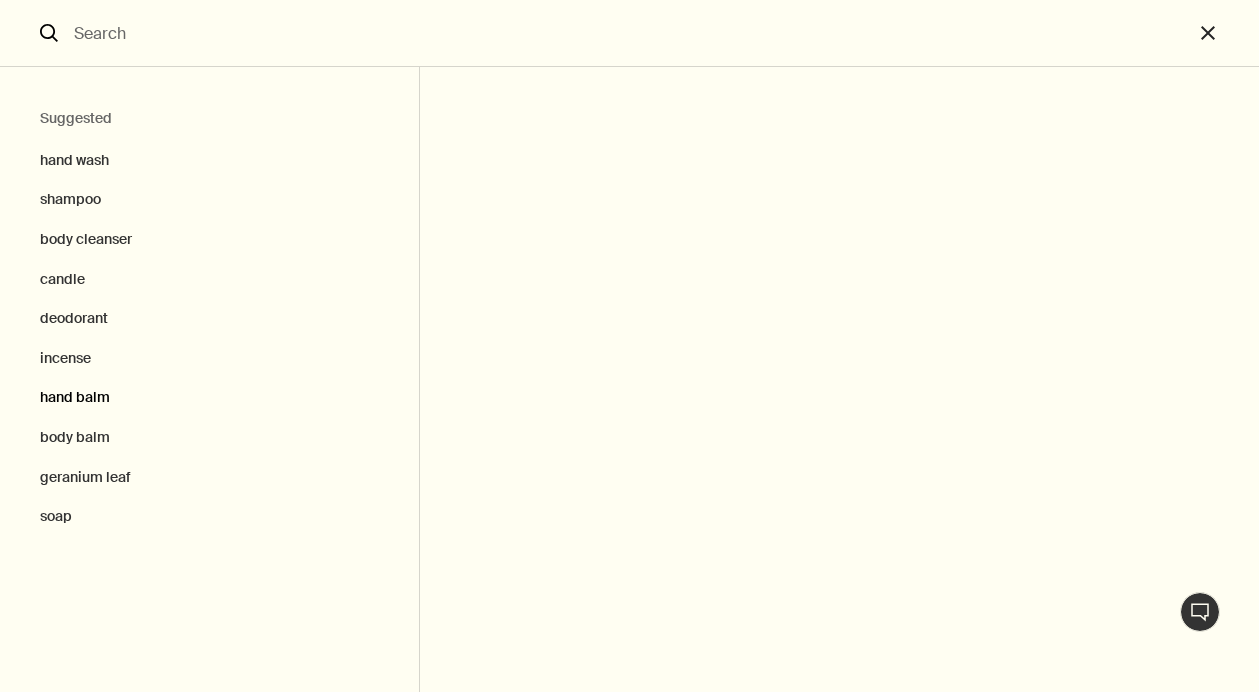 click on "hand balm" at bounding box center [209, 398] 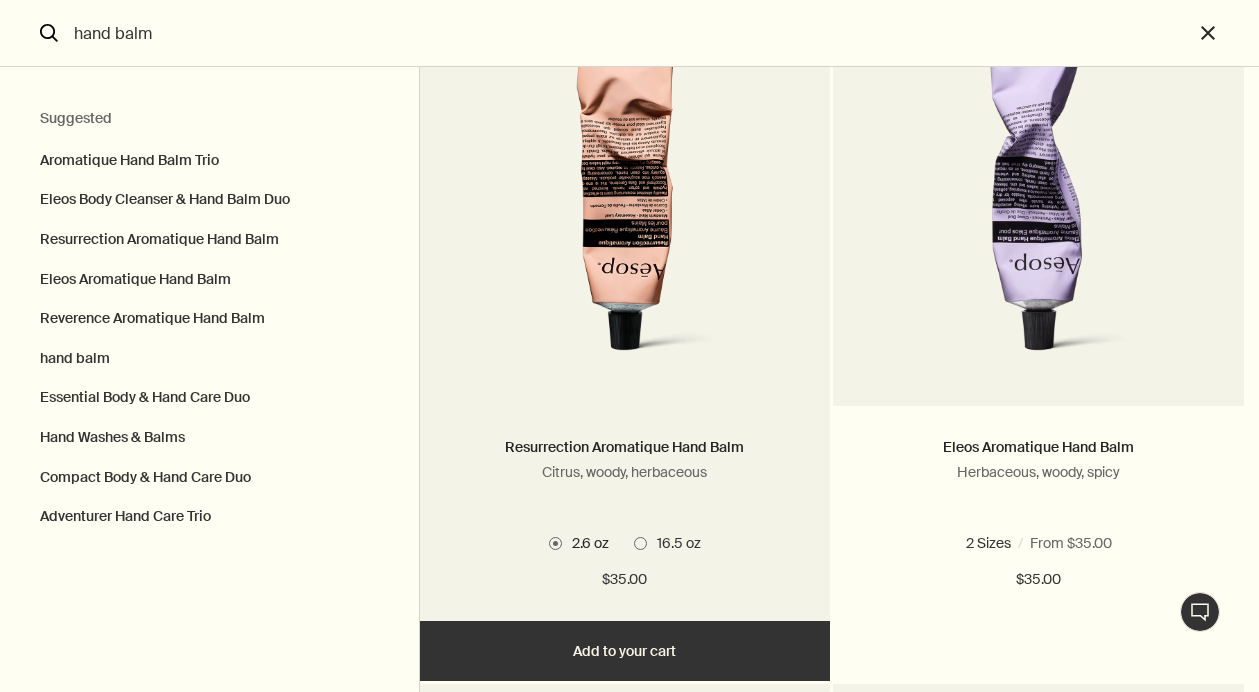 scroll, scrollTop: 889, scrollLeft: 0, axis: vertical 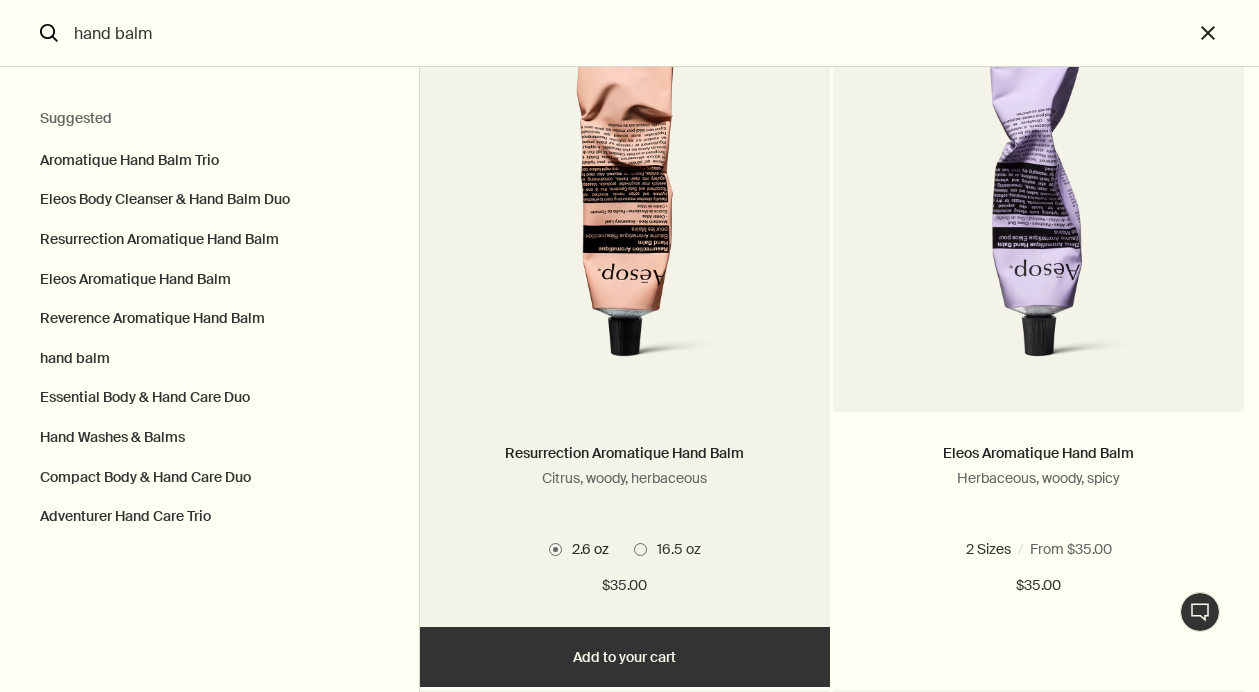 click at bounding box center (625, 197) 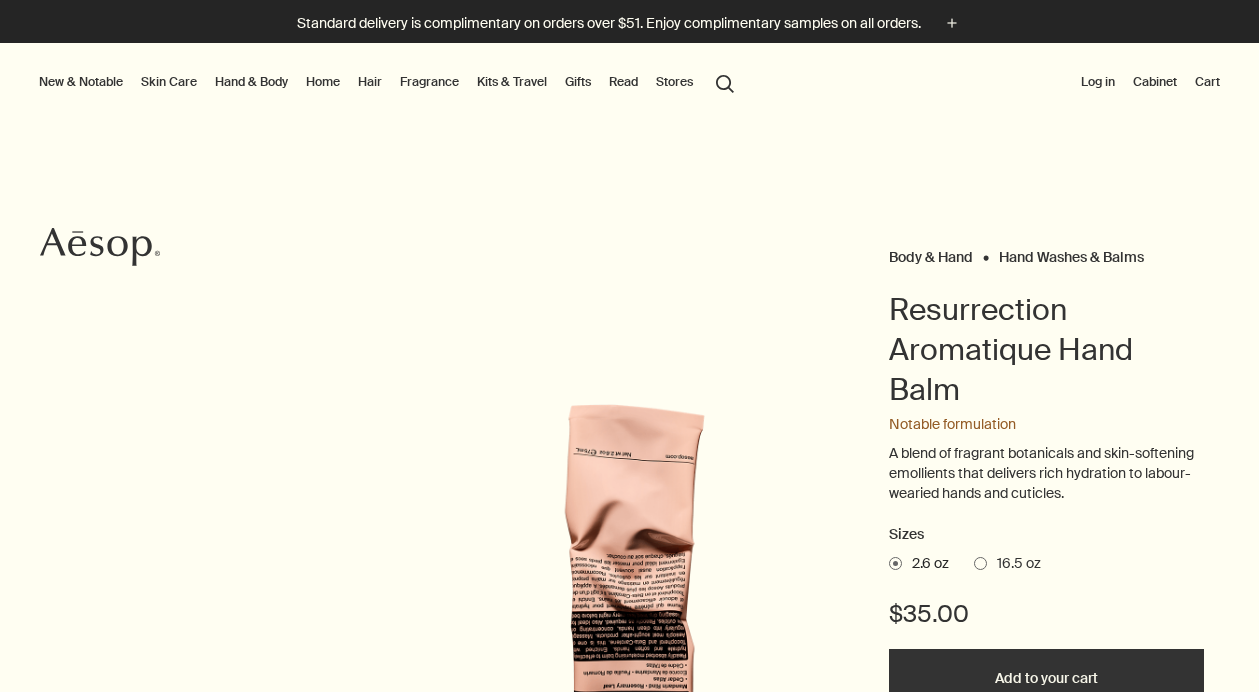 scroll, scrollTop: 0, scrollLeft: 0, axis: both 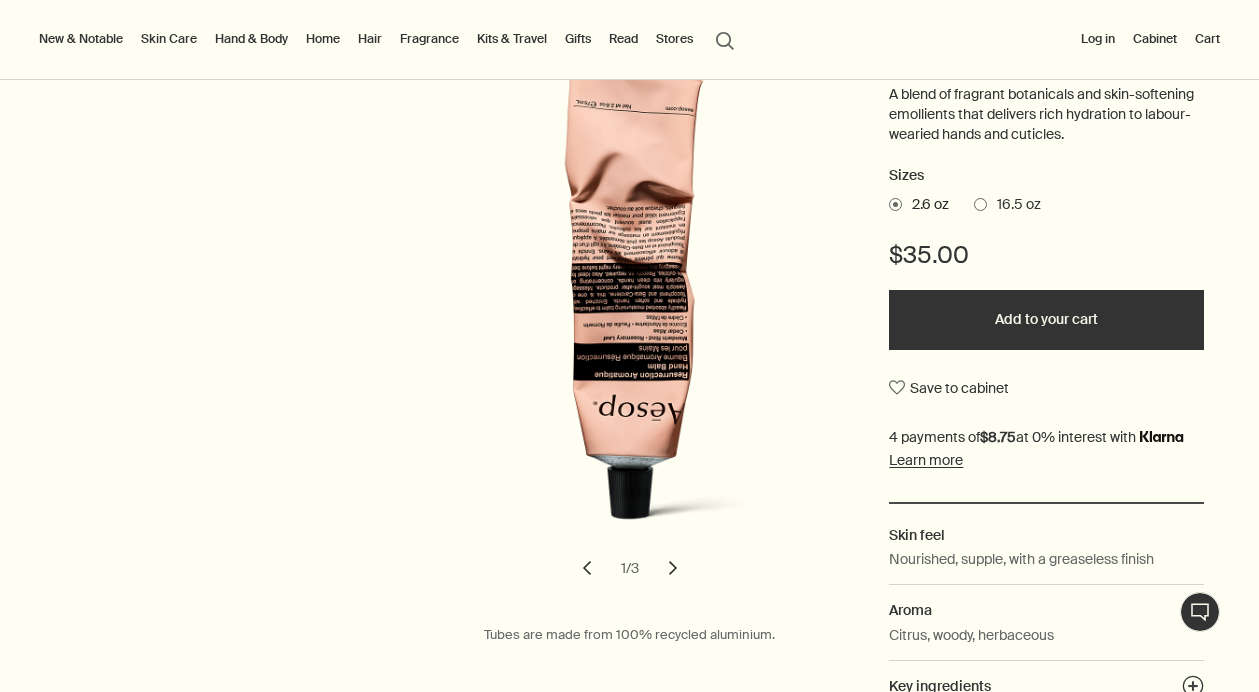 click on "chevron" at bounding box center (673, 568) 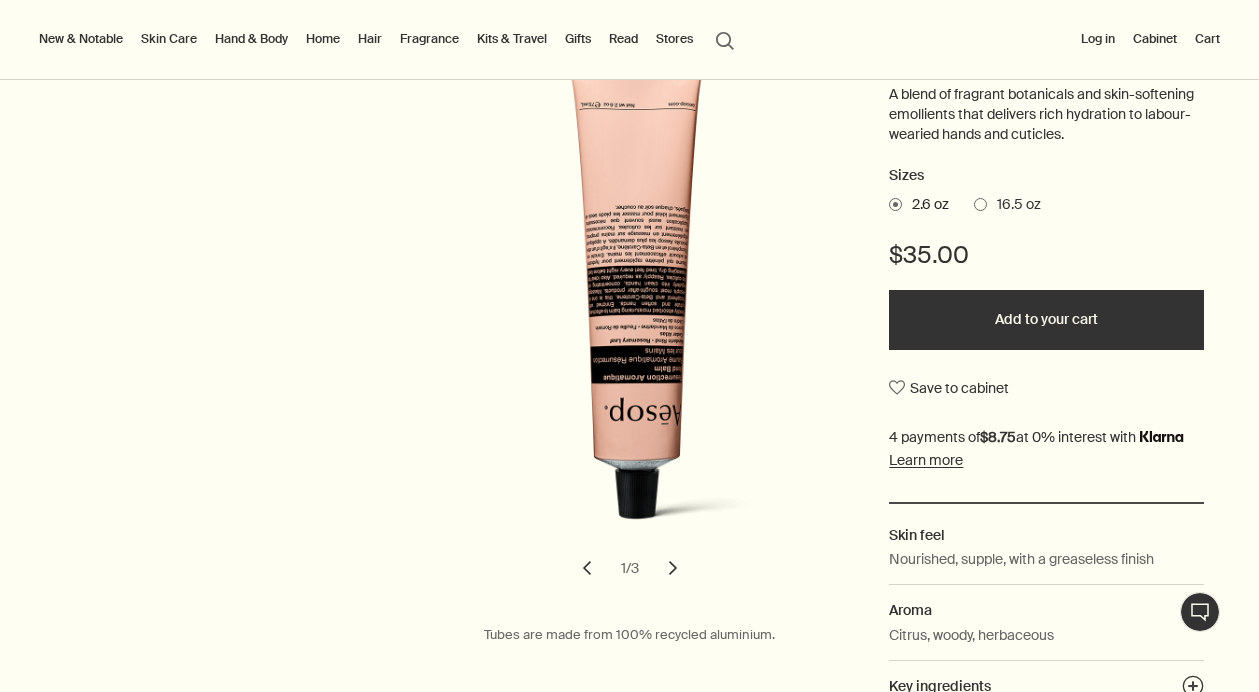 click on "chevron" at bounding box center [673, 568] 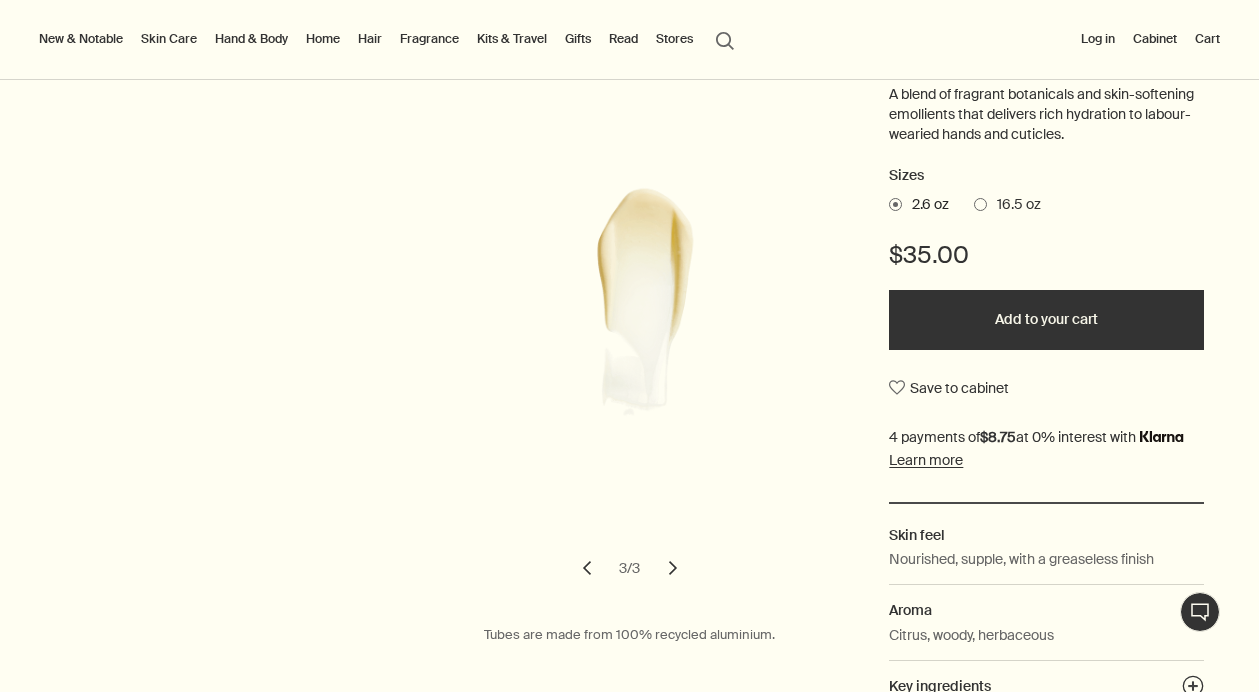 click at bounding box center (980, 204) 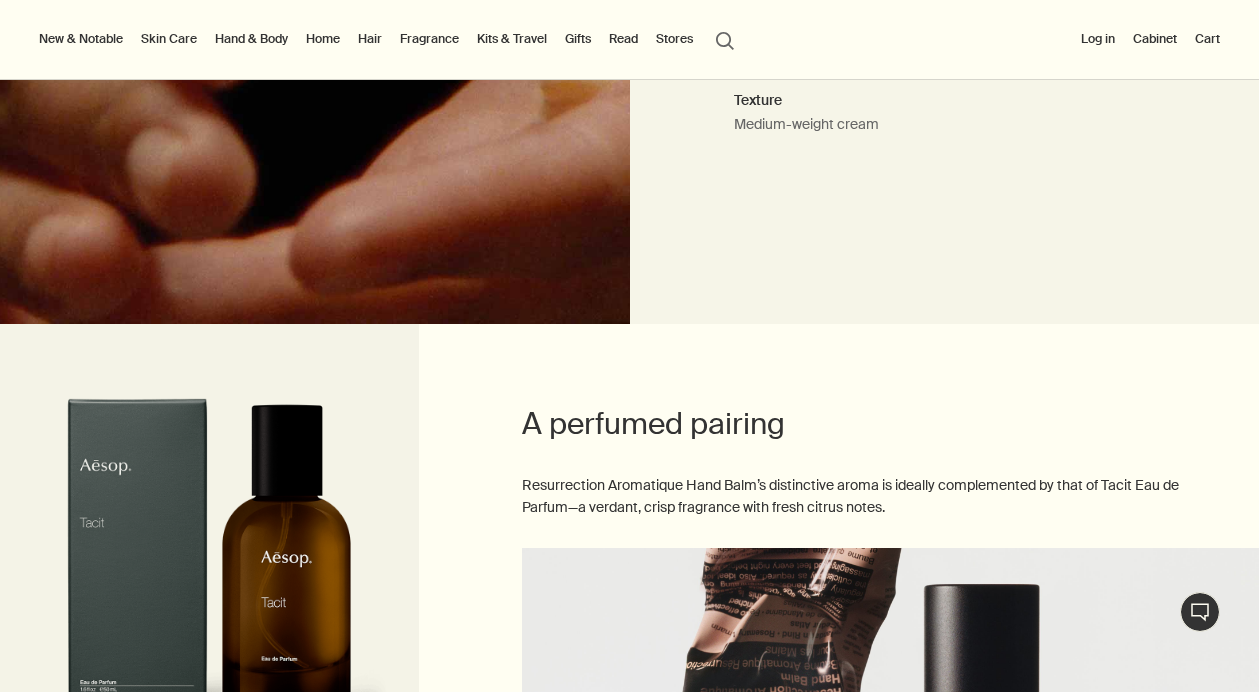 scroll, scrollTop: 2015, scrollLeft: 0, axis: vertical 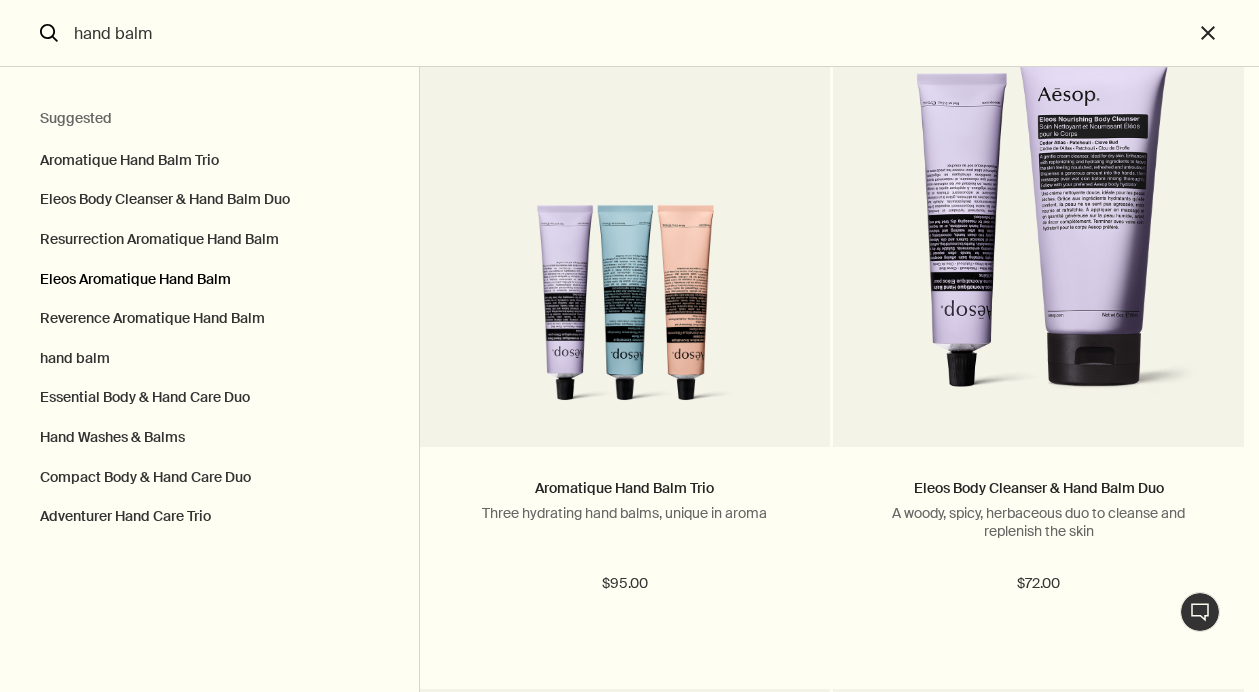 click on "Eleos Aromatique Hand Balm" at bounding box center (209, 280) 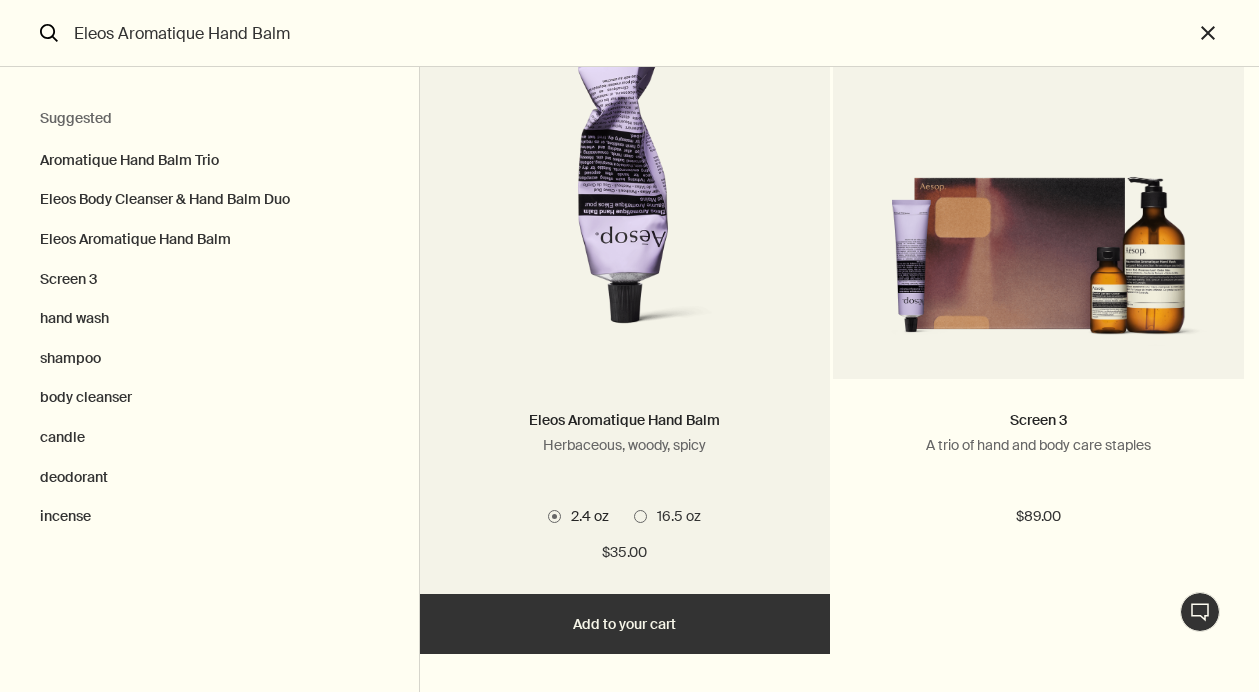scroll, scrollTop: 921, scrollLeft: 0, axis: vertical 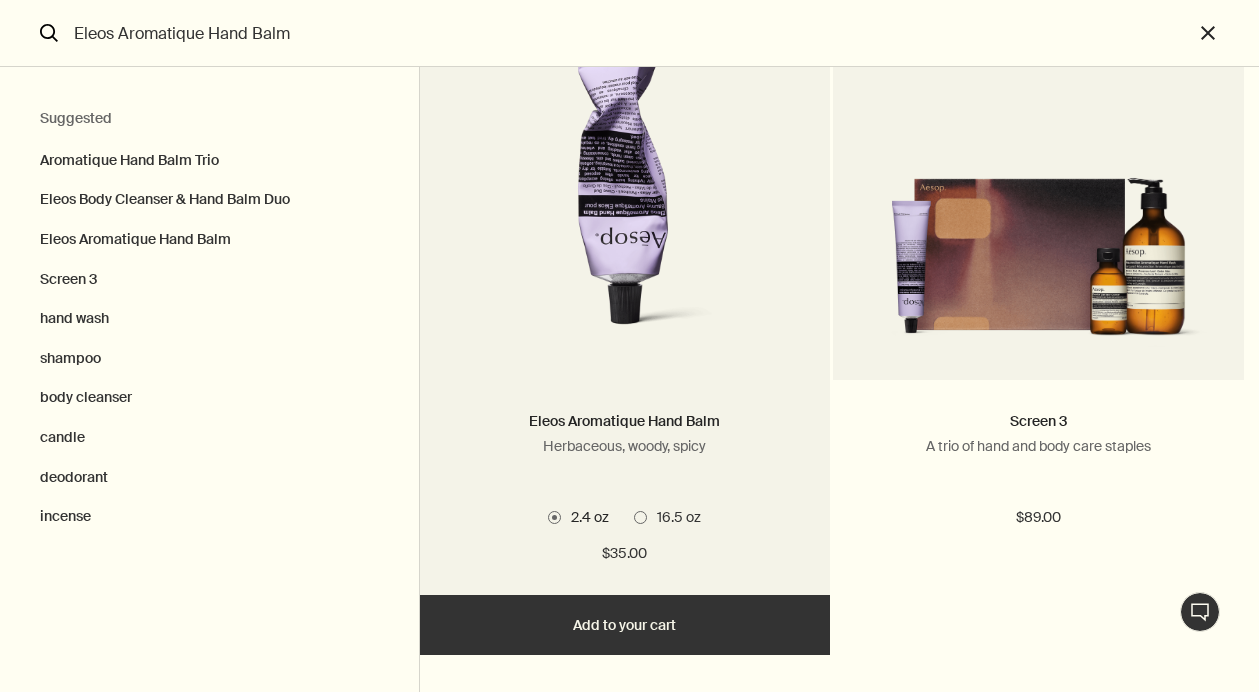 click at bounding box center (640, 517) 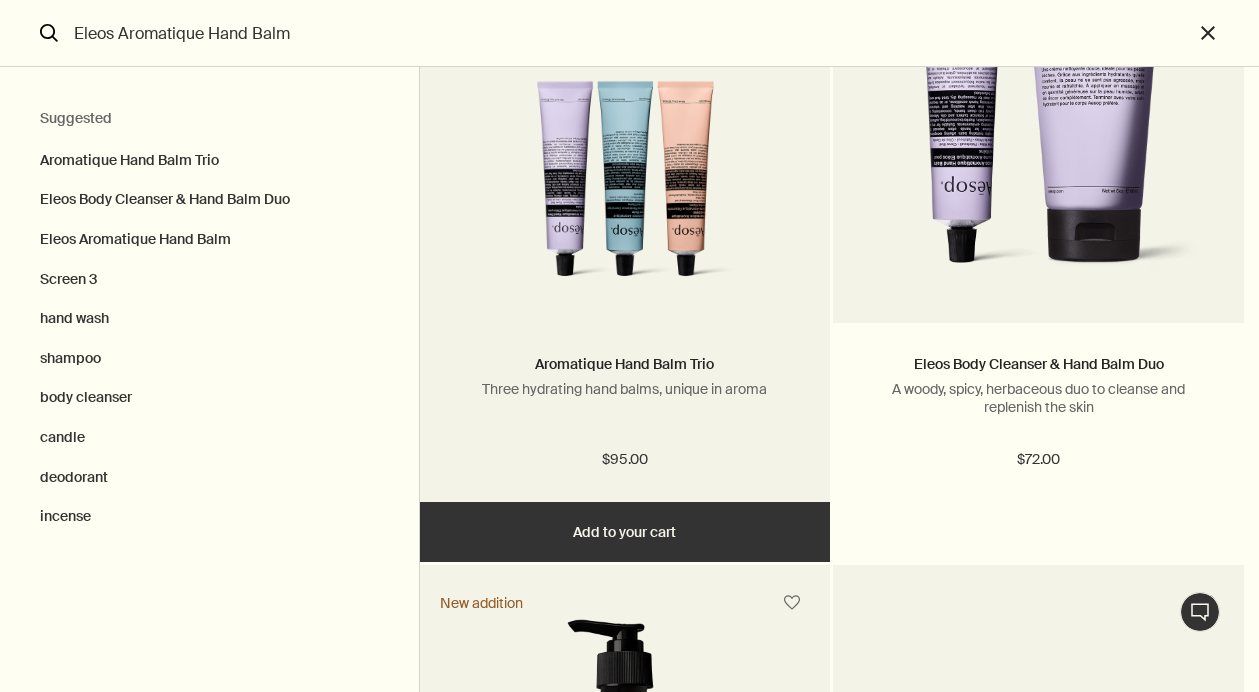 scroll, scrollTop: 147, scrollLeft: 0, axis: vertical 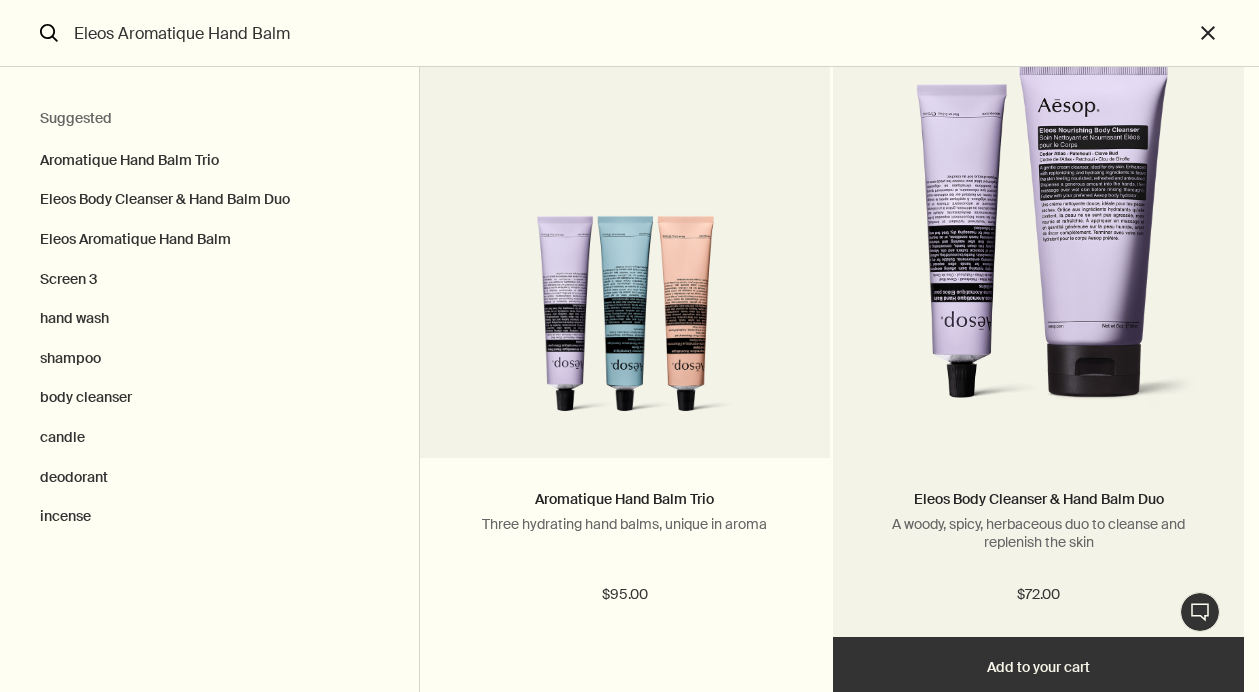click at bounding box center [1039, 243] 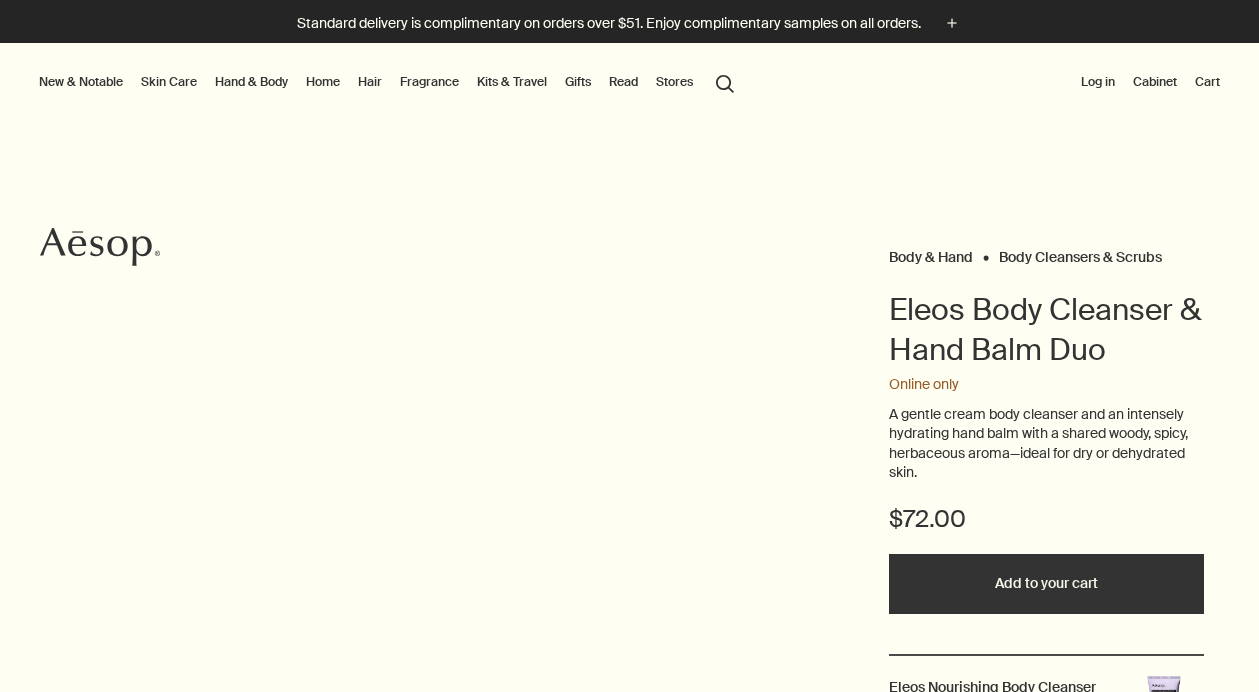 scroll, scrollTop: 0, scrollLeft: 0, axis: both 